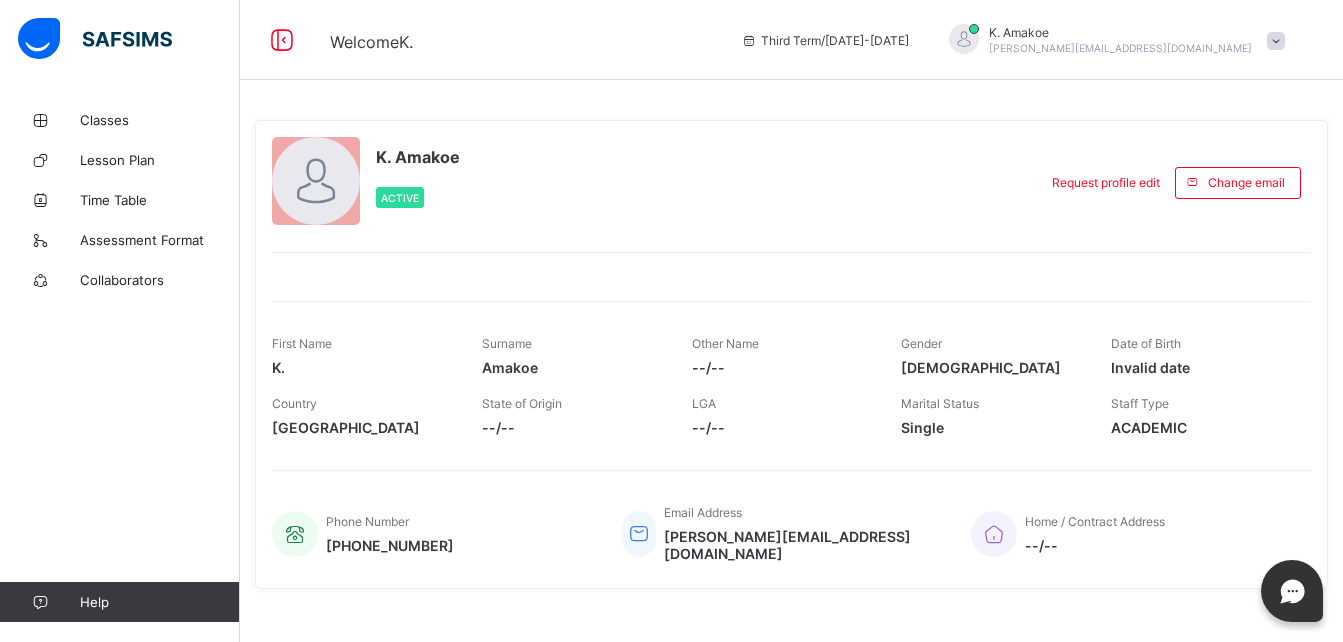 scroll, scrollTop: 0, scrollLeft: 0, axis: both 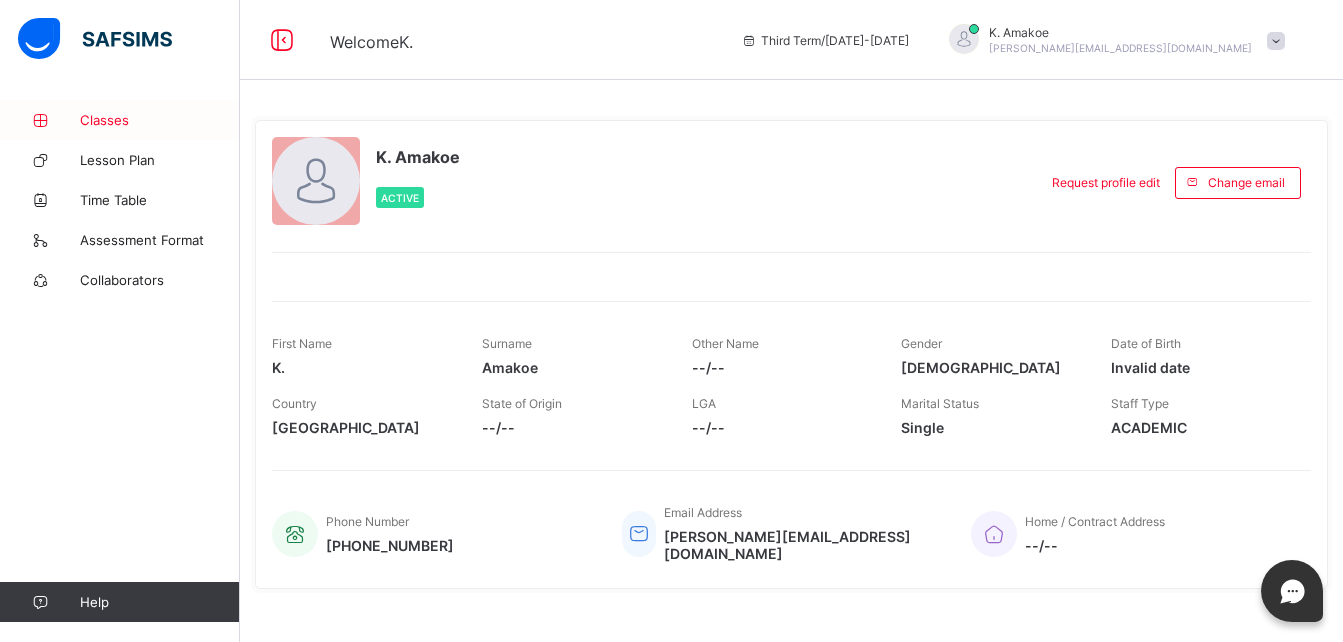 drag, startPoint x: 0, startPoint y: 0, endPoint x: 103, endPoint y: 113, distance: 152.89867 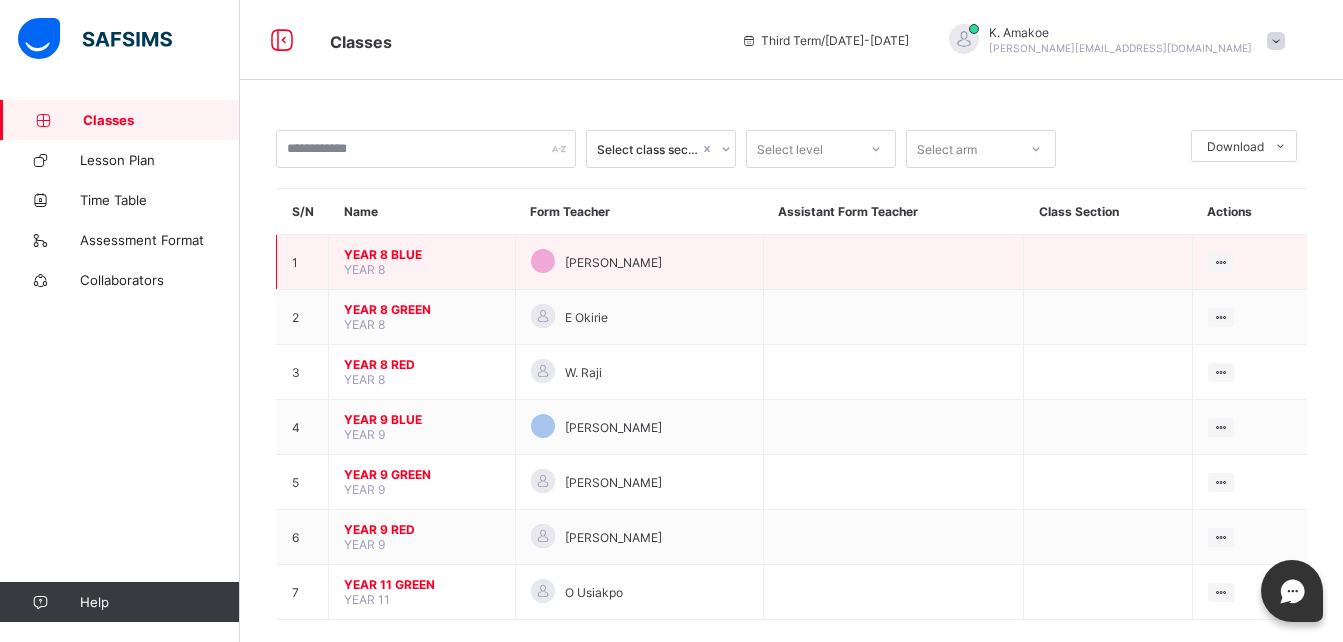 click on "YEAR 8   BLUE" at bounding box center [422, 254] 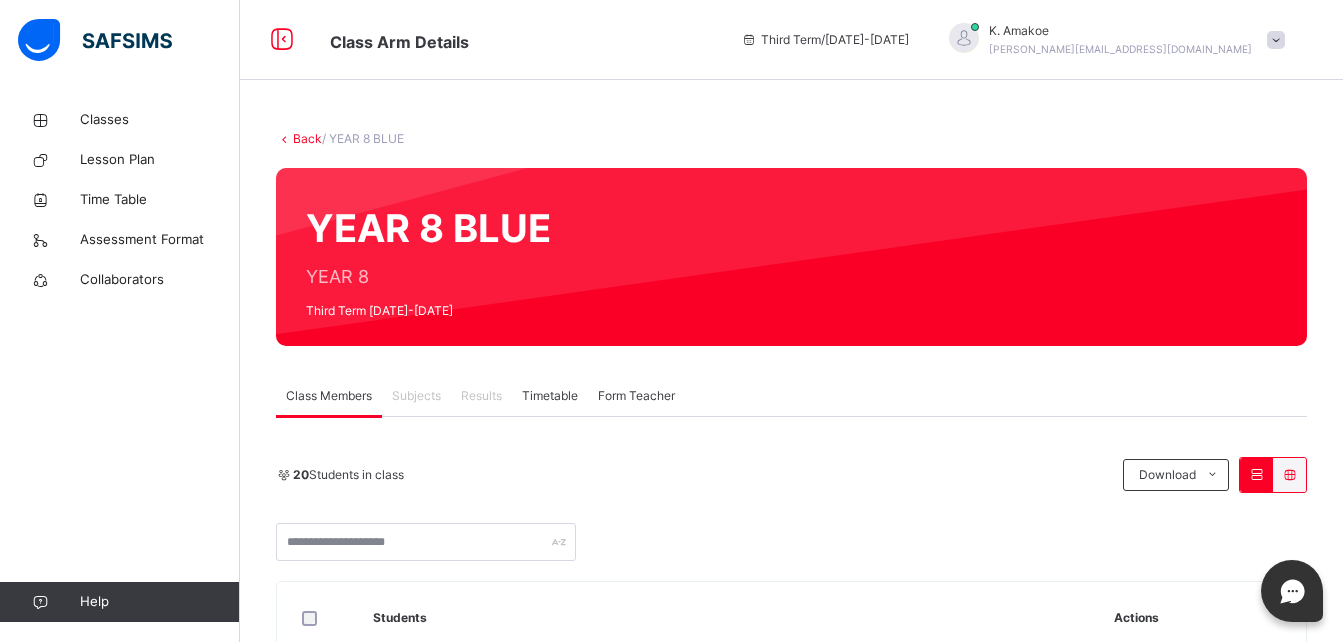 click on "Subjects" at bounding box center [416, 396] 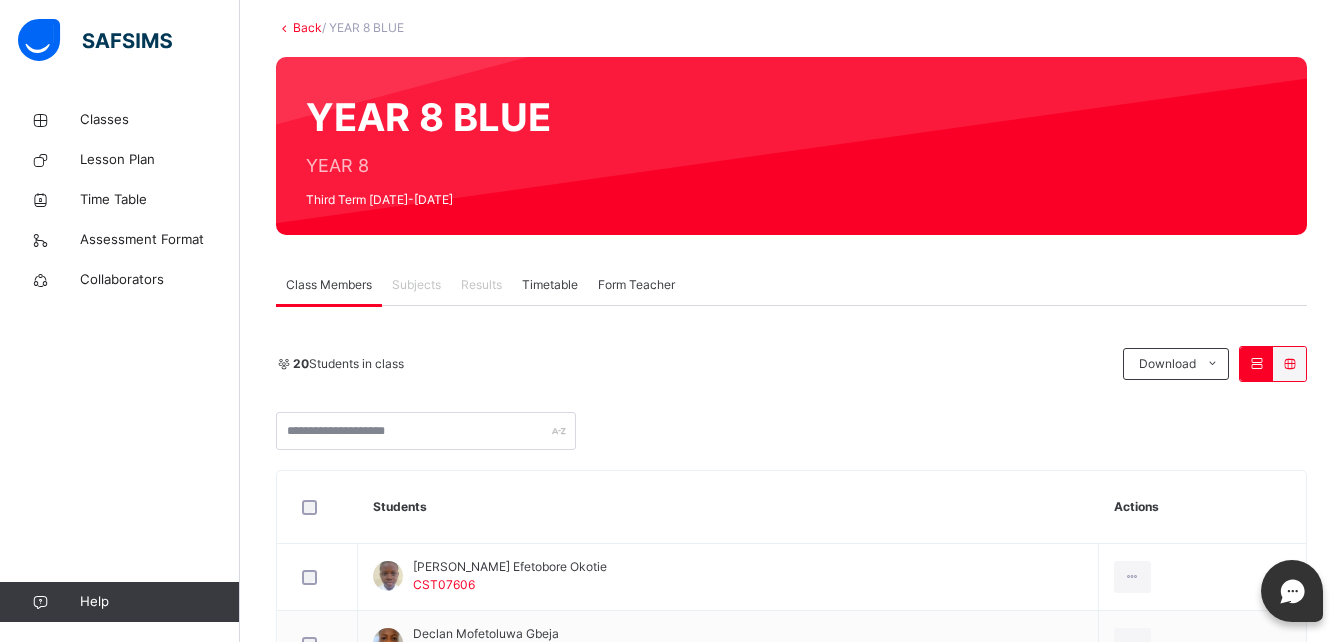 scroll, scrollTop: 113, scrollLeft: 0, axis: vertical 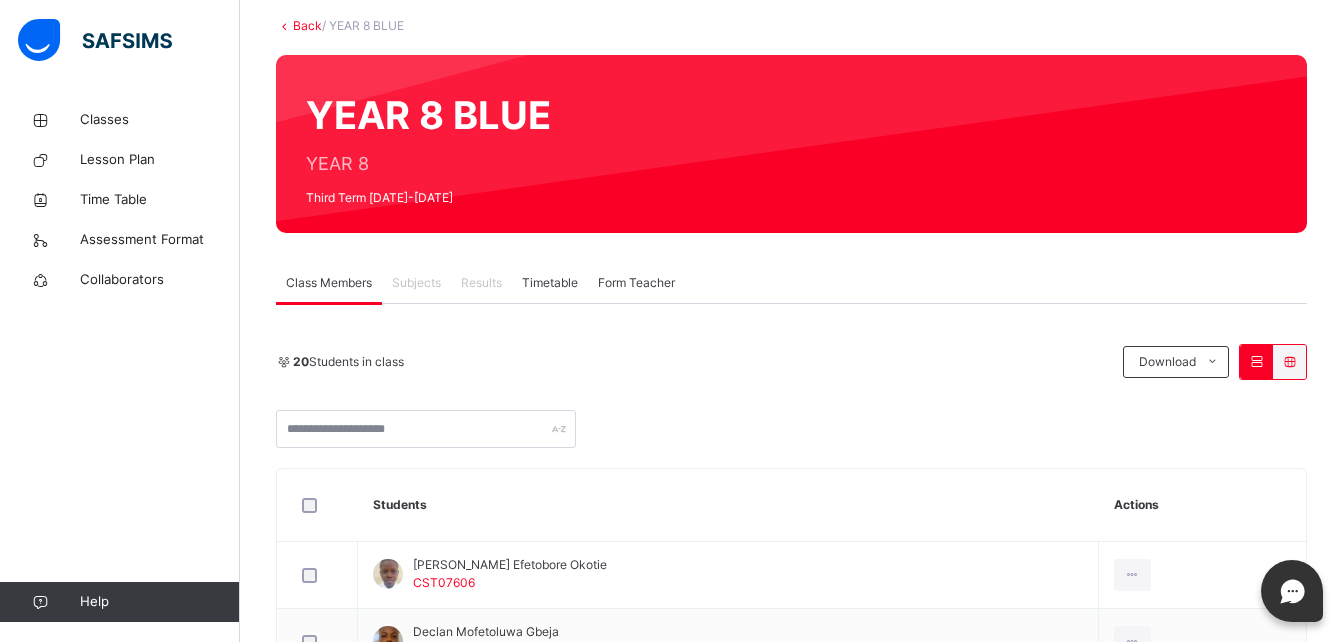 click on "Subjects" at bounding box center (416, 283) 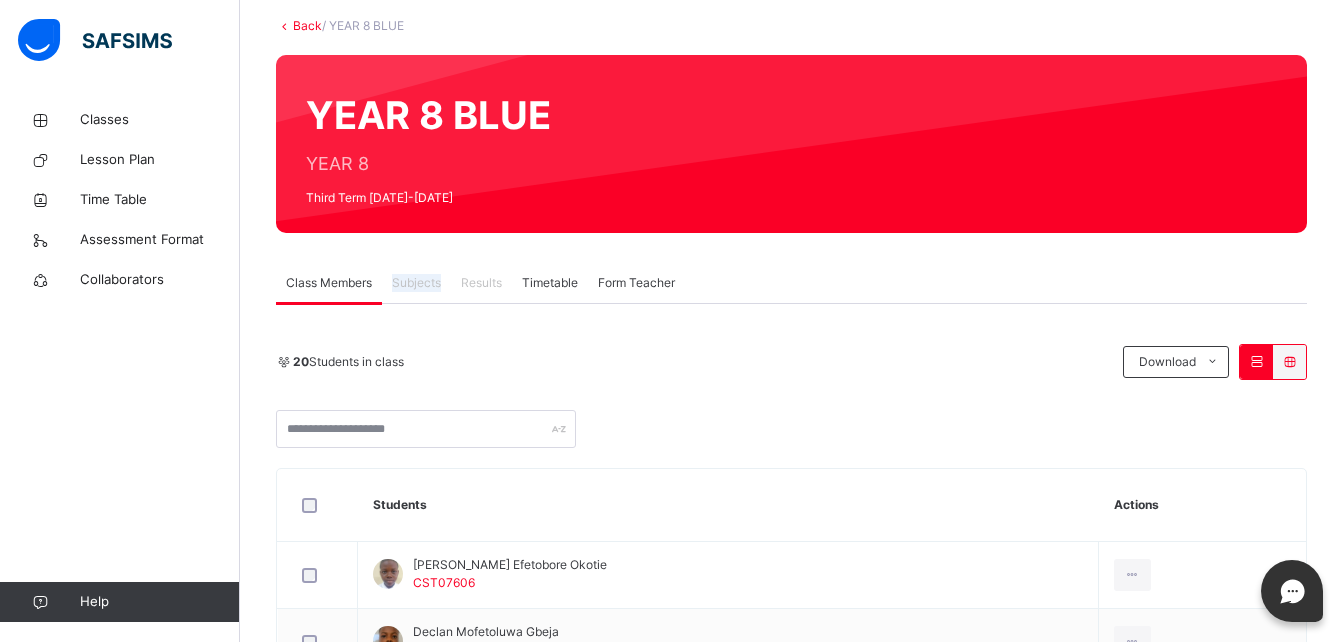 click on "Subjects" at bounding box center (416, 283) 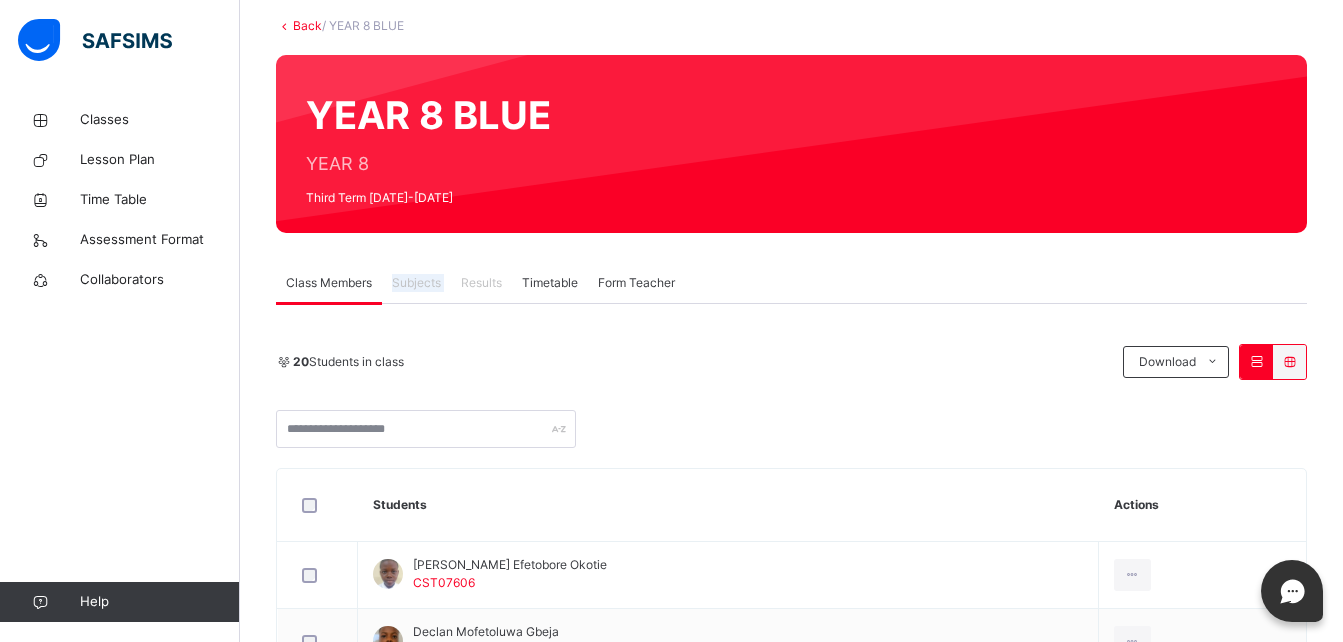 click on "Subjects" at bounding box center [416, 283] 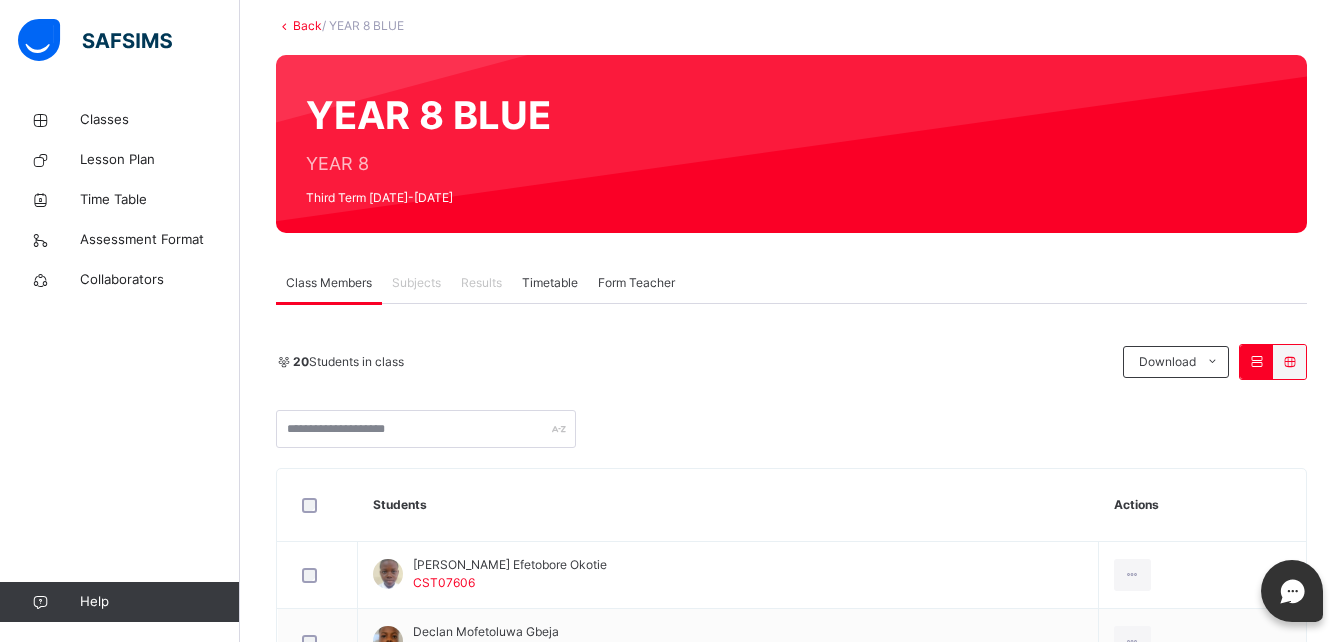 click on "20  Students in class Download Pdf Report Excel Report" at bounding box center [791, 396] 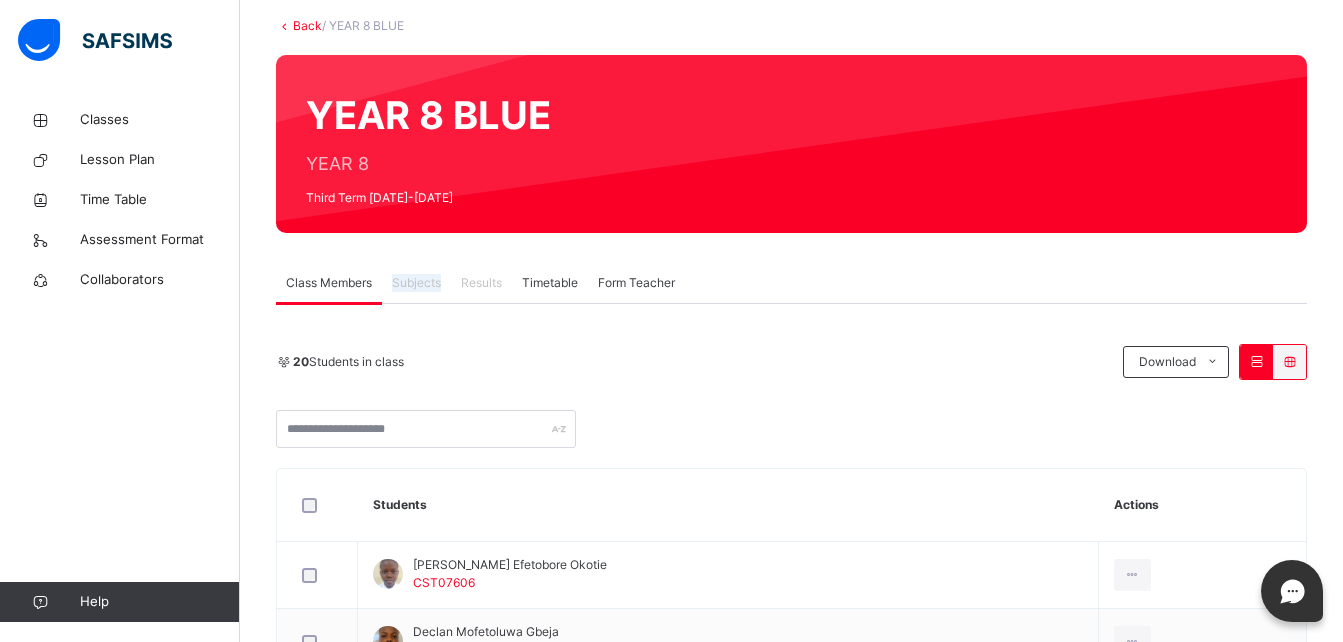 click on "Subjects" at bounding box center [416, 283] 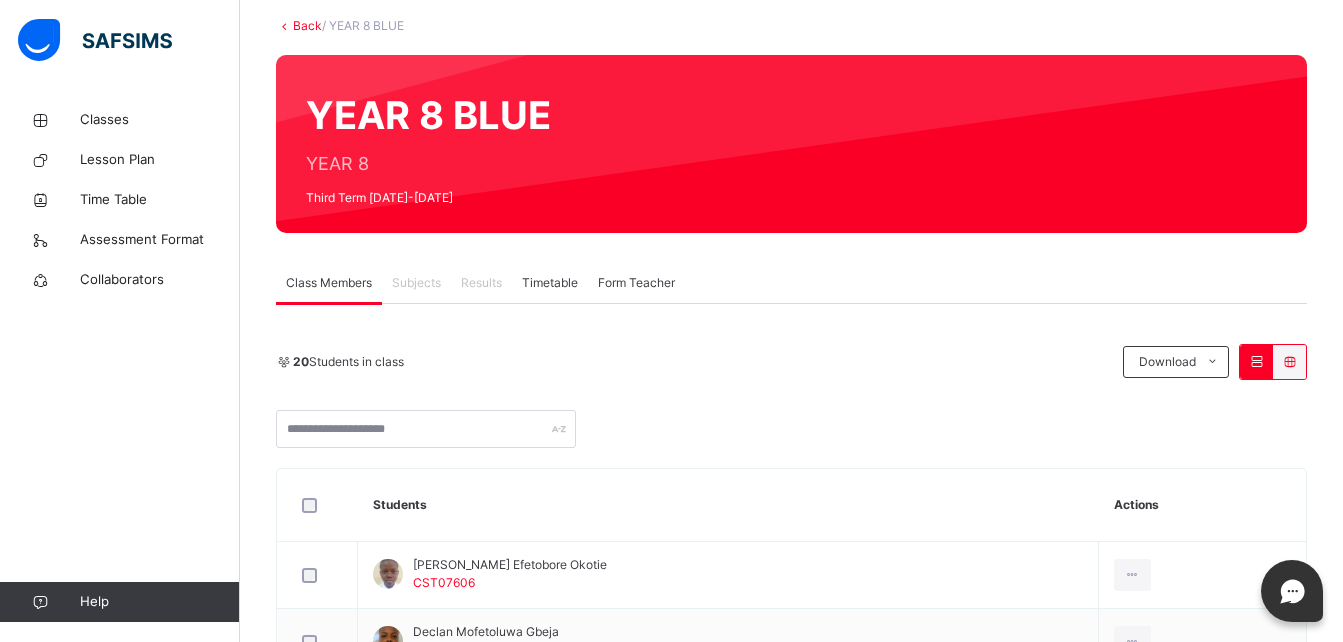 drag, startPoint x: 413, startPoint y: 284, endPoint x: 596, endPoint y: 322, distance: 186.90372 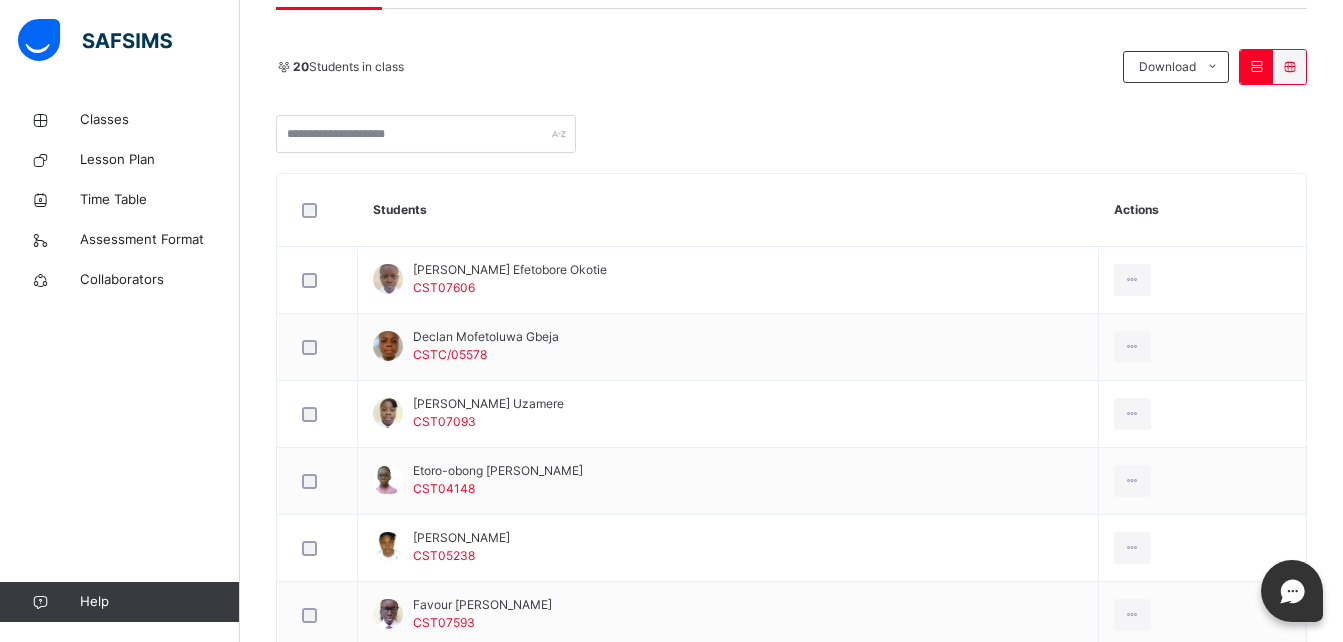 scroll, scrollTop: 410, scrollLeft: 0, axis: vertical 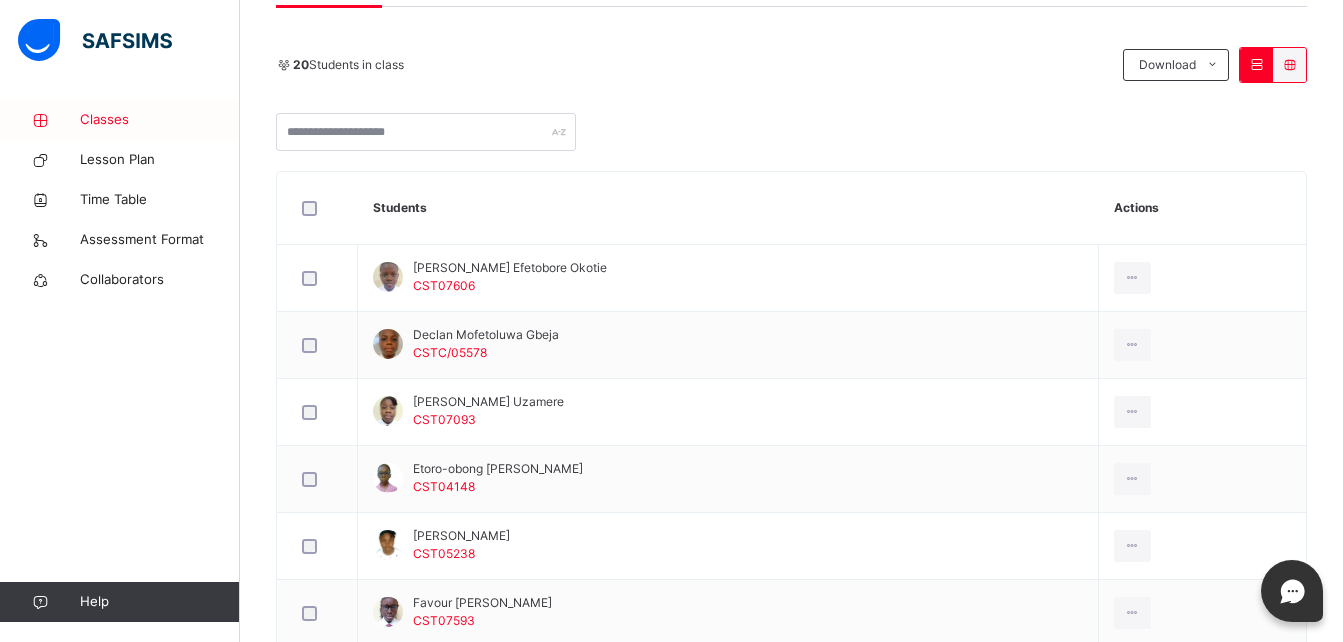 click on "Classes" at bounding box center [160, 120] 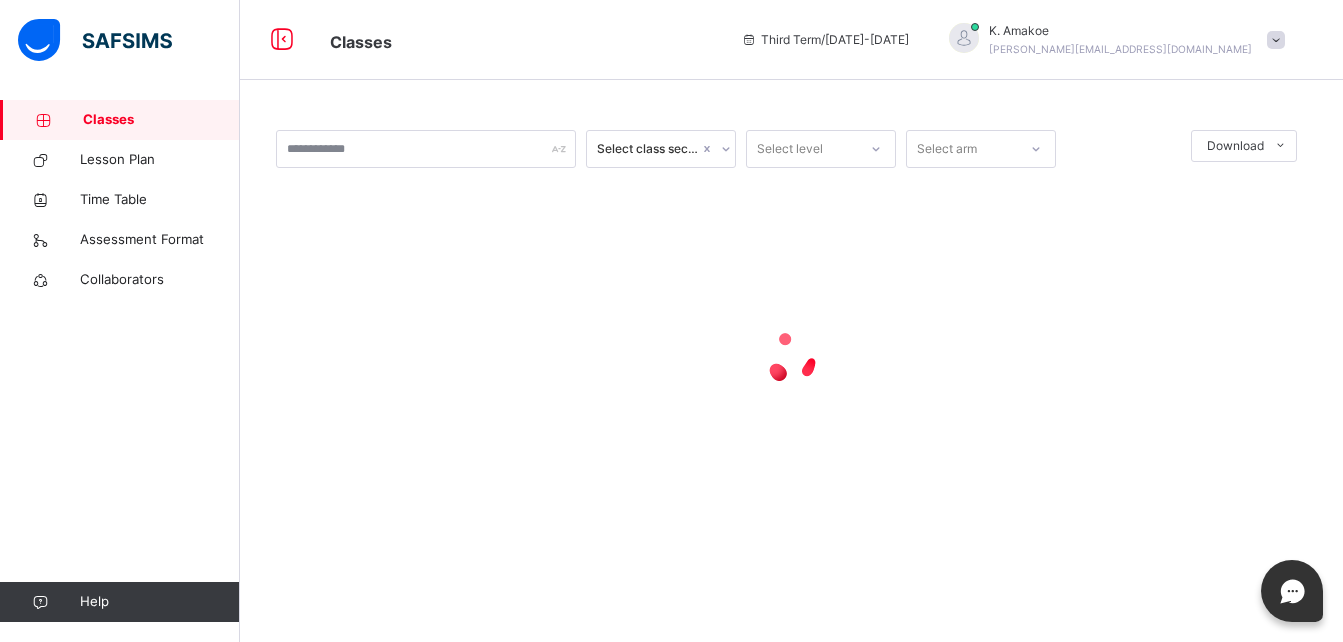 scroll, scrollTop: 0, scrollLeft: 0, axis: both 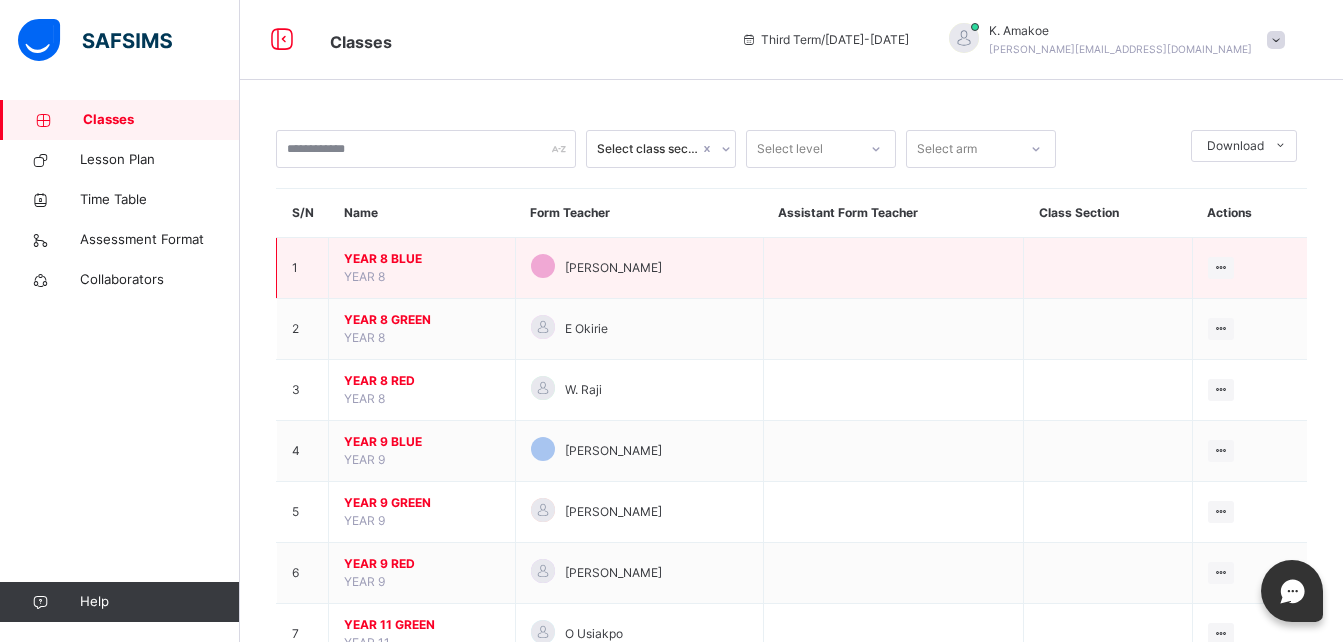 click on "YEAR 8   BLUE" at bounding box center [422, 259] 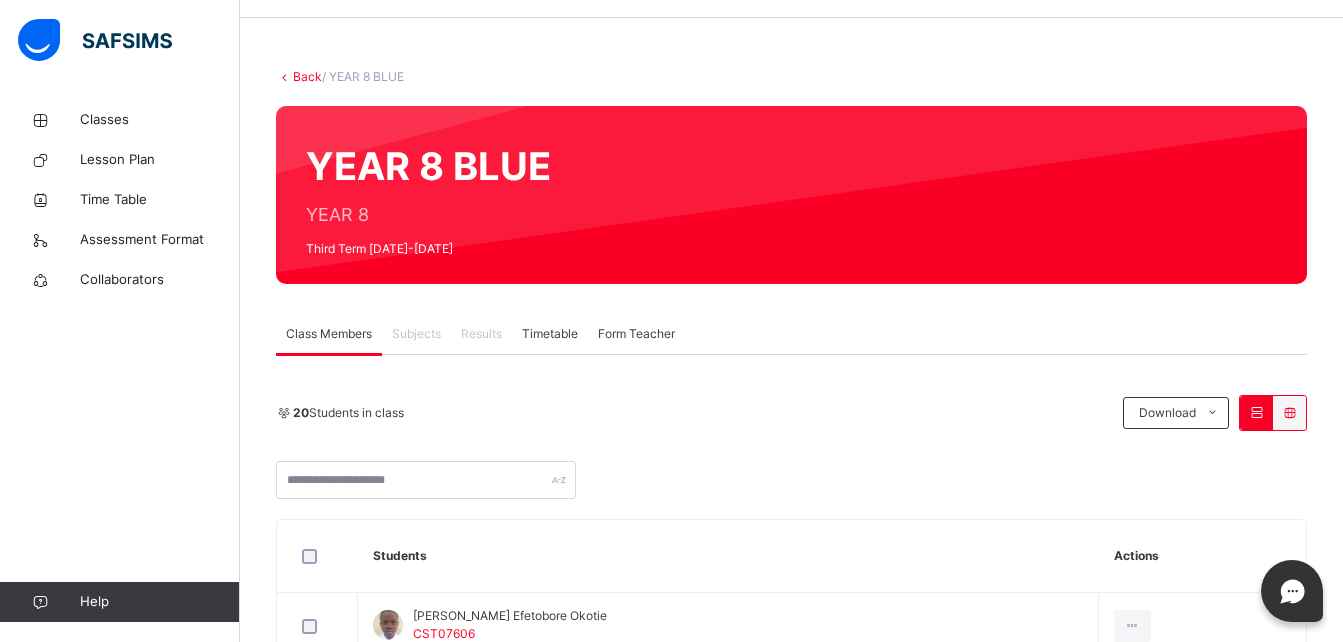 scroll, scrollTop: 0, scrollLeft: 0, axis: both 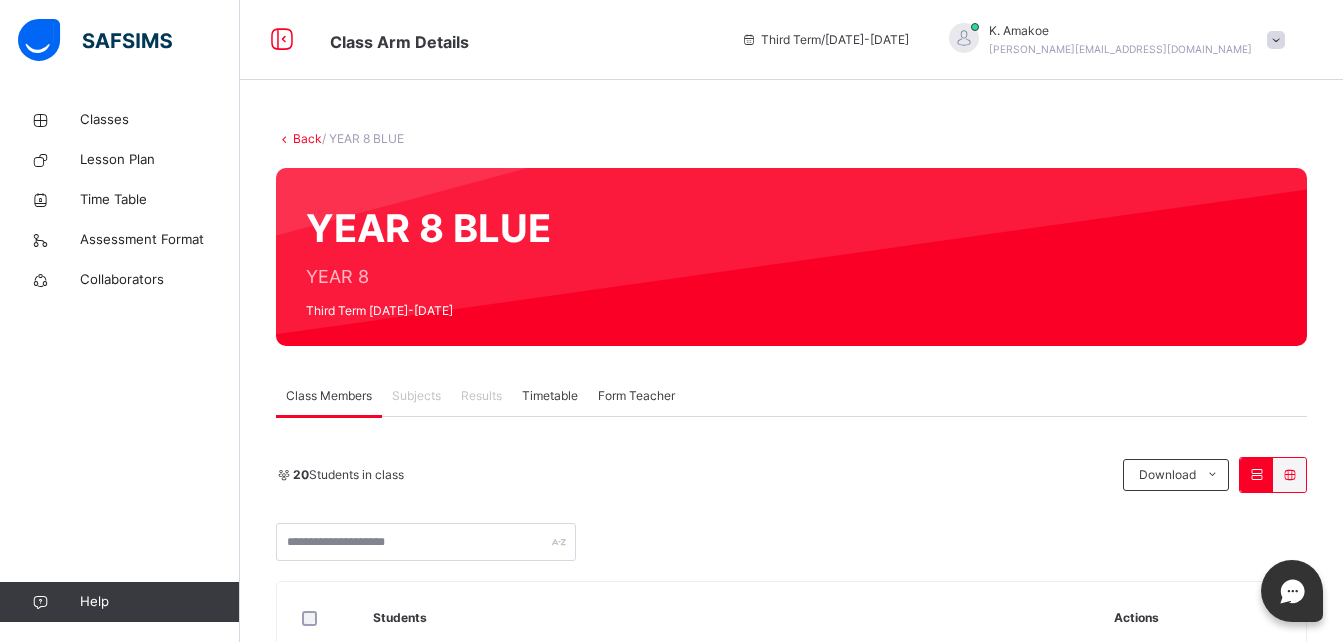 click on "Subjects" at bounding box center (416, 396) 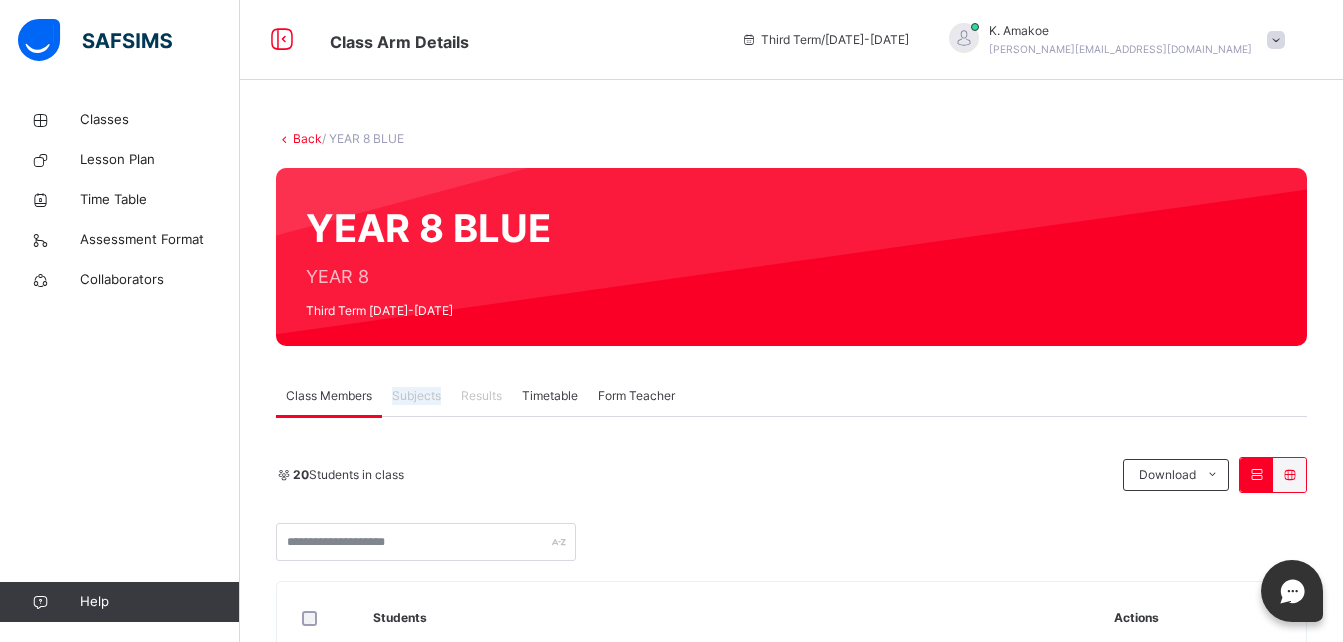 click on "Subjects" at bounding box center (416, 396) 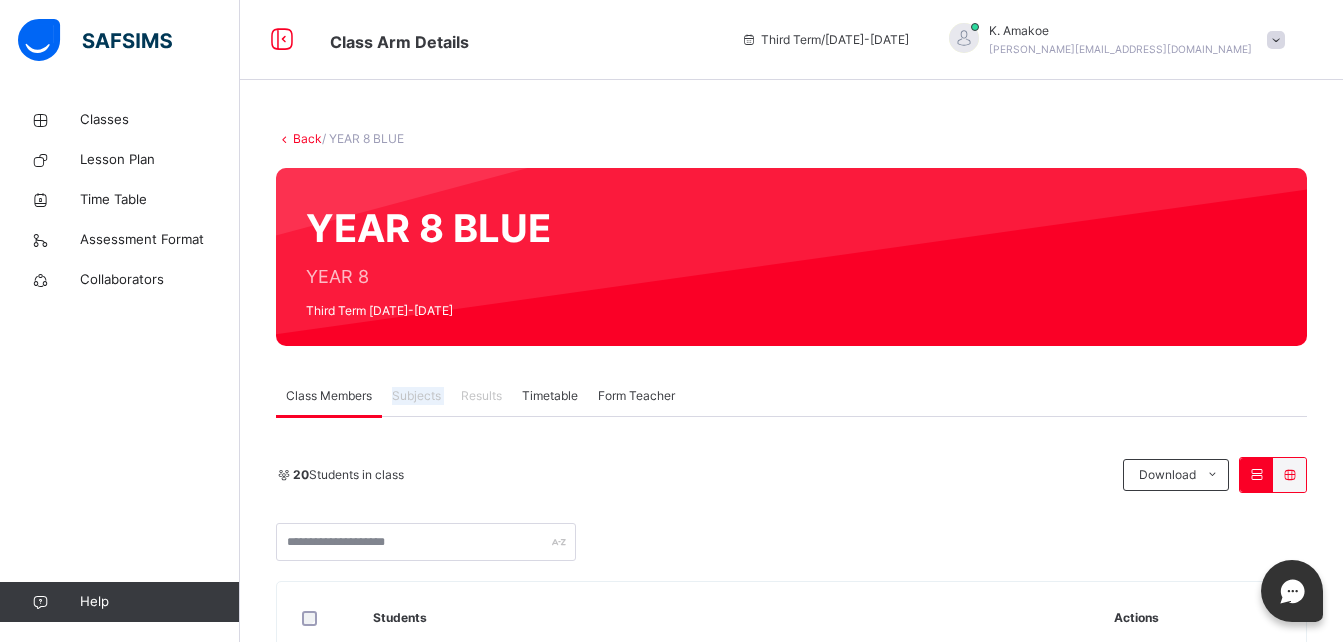click on "Subjects" at bounding box center (416, 396) 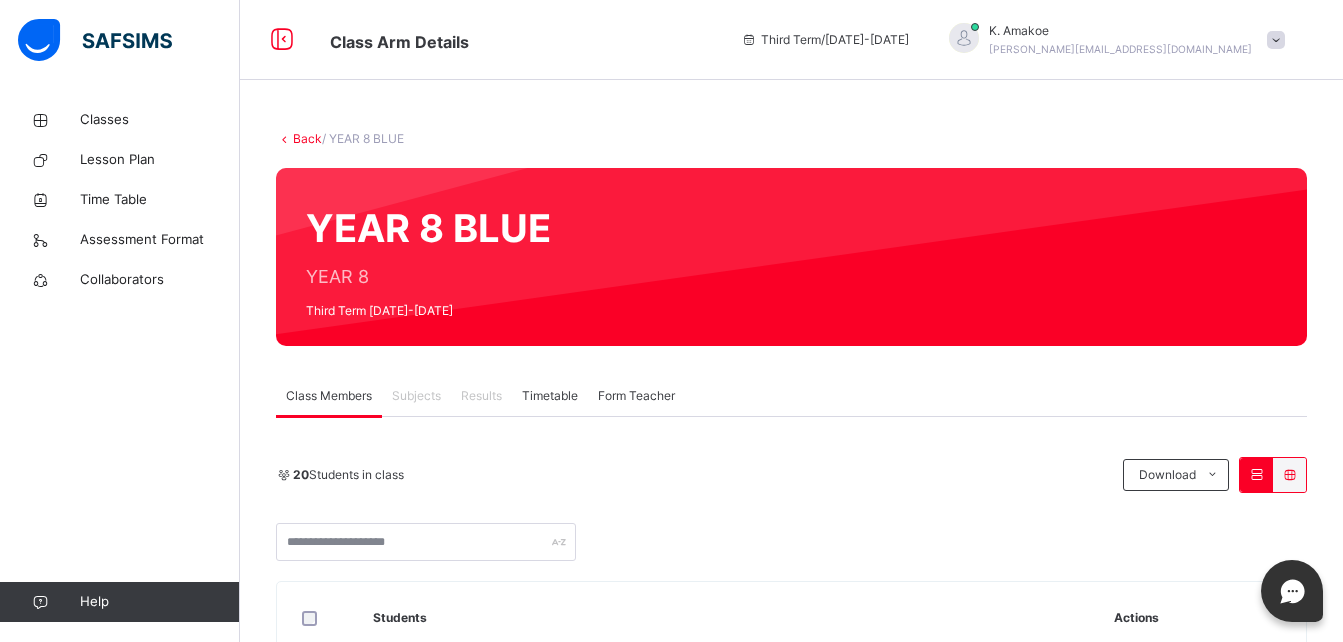 click on "Subjects" at bounding box center (416, 396) 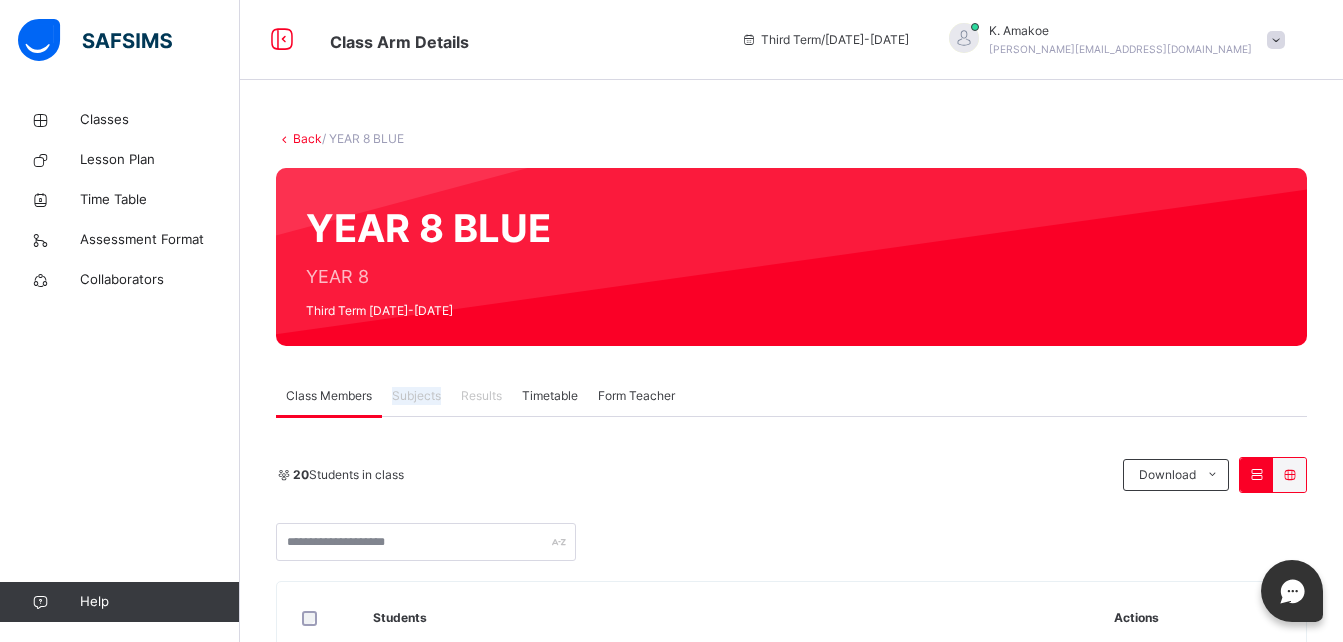 click on "Subjects" at bounding box center [416, 396] 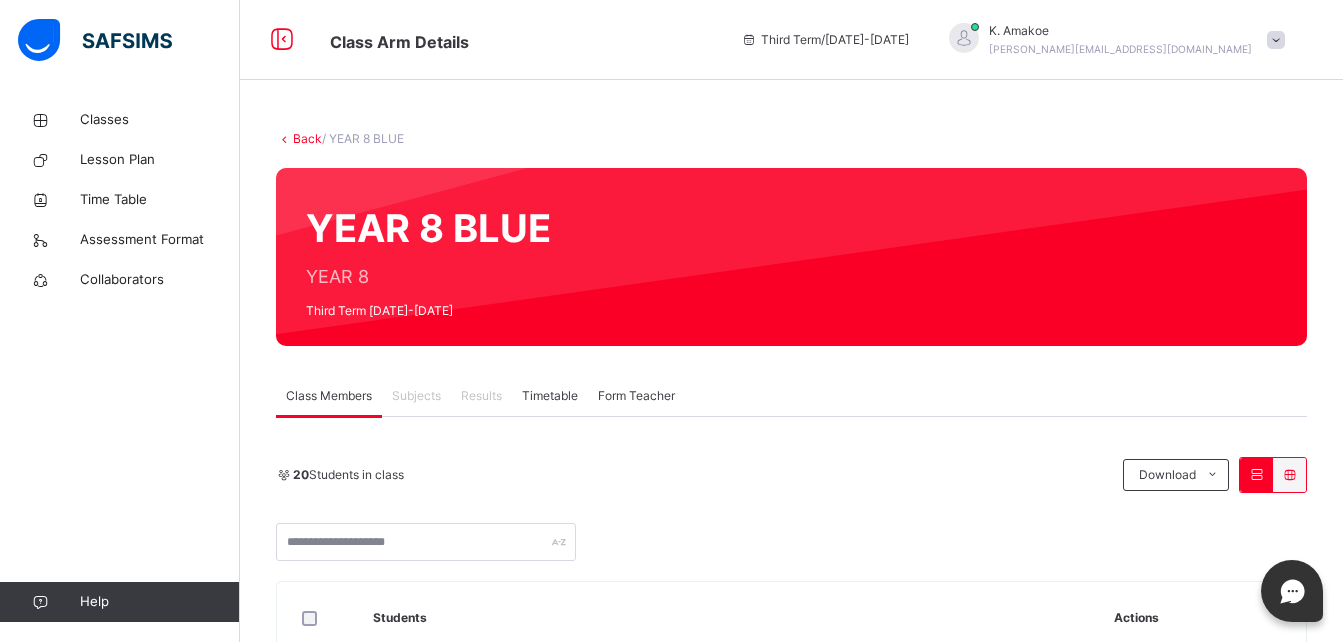 click on "20  Students in class Download Pdf Report Excel Report" at bounding box center [791, 475] 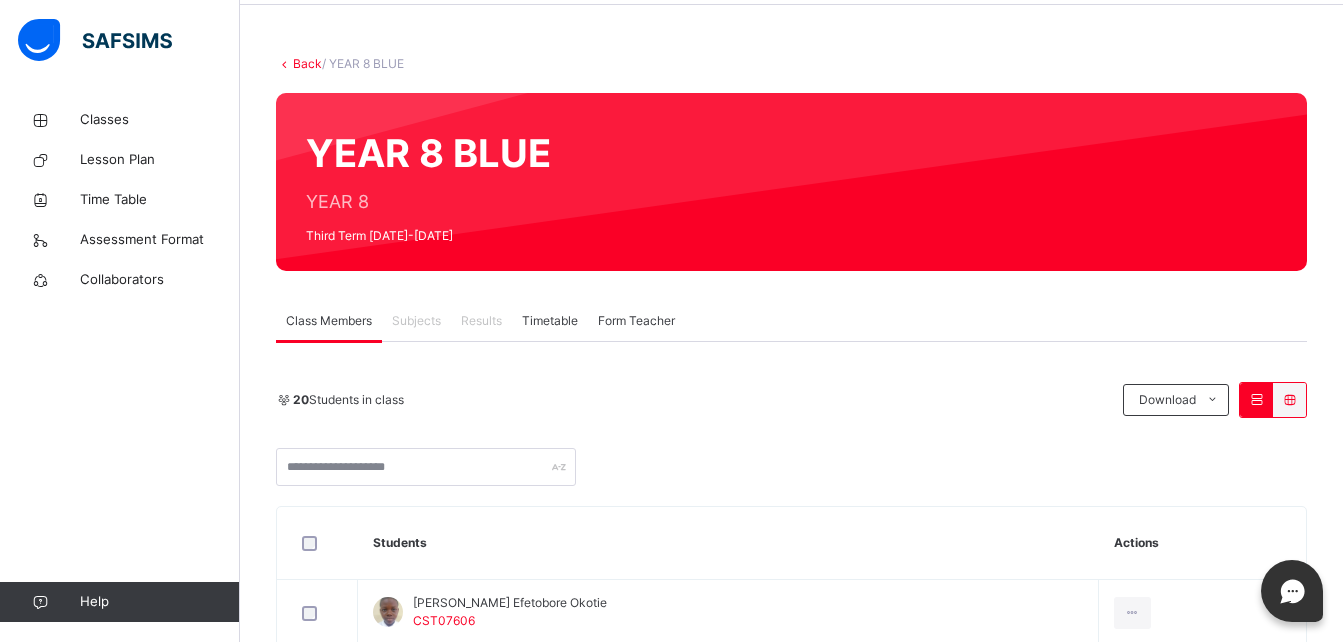 scroll, scrollTop: 79, scrollLeft: 0, axis: vertical 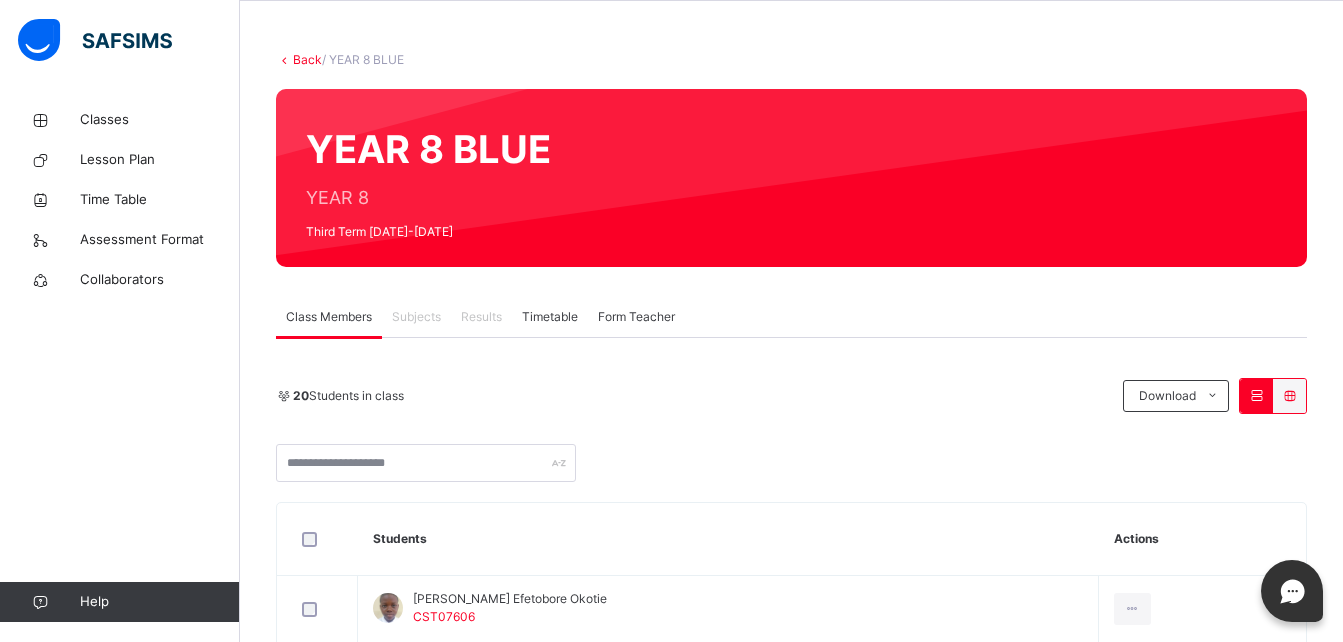 click on "Subjects" at bounding box center (416, 317) 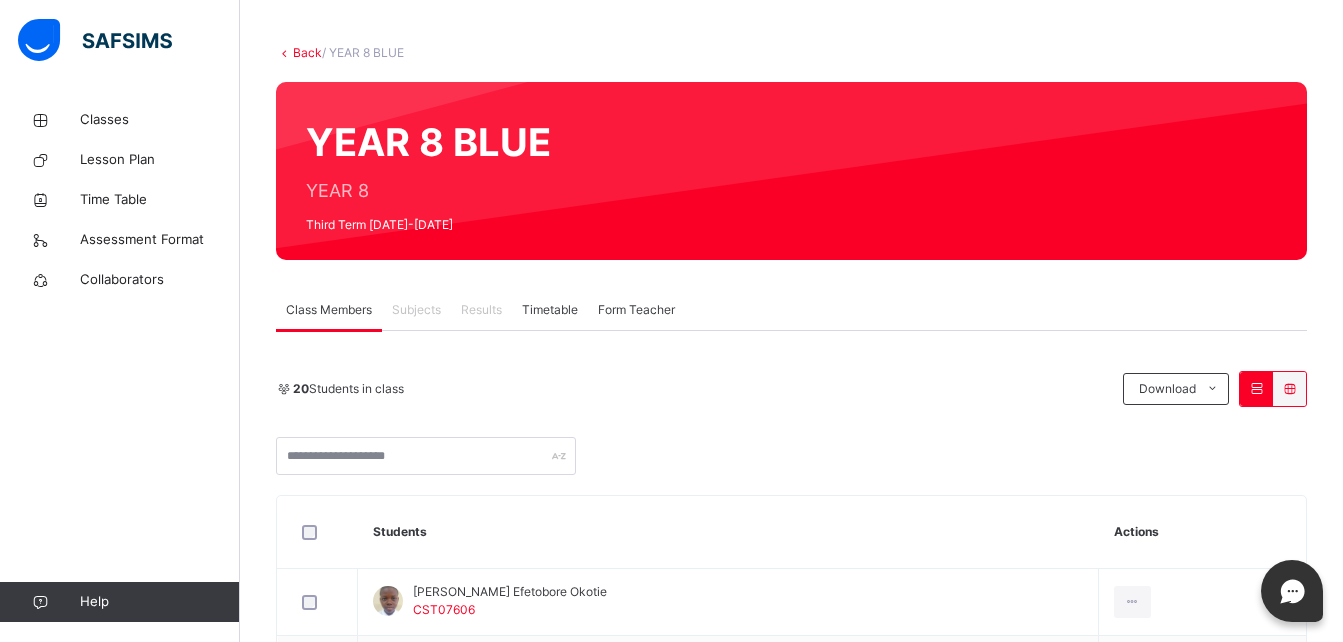 scroll, scrollTop: 0, scrollLeft: 0, axis: both 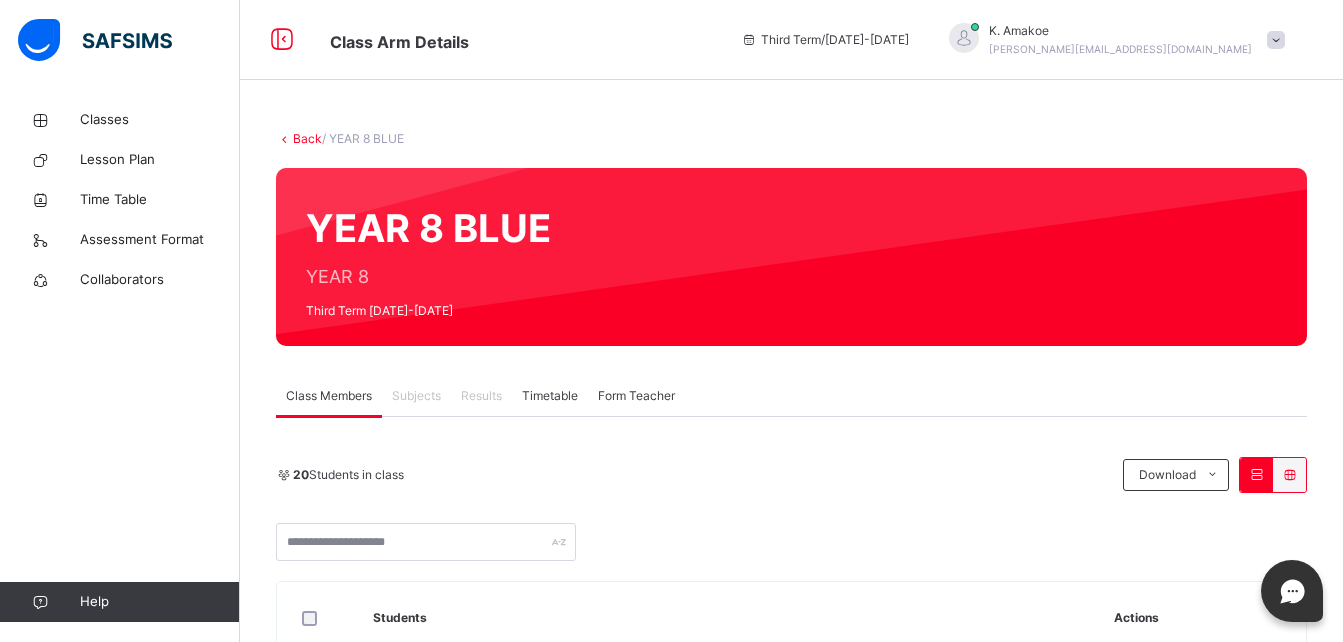 click on "Subjects" at bounding box center [416, 396] 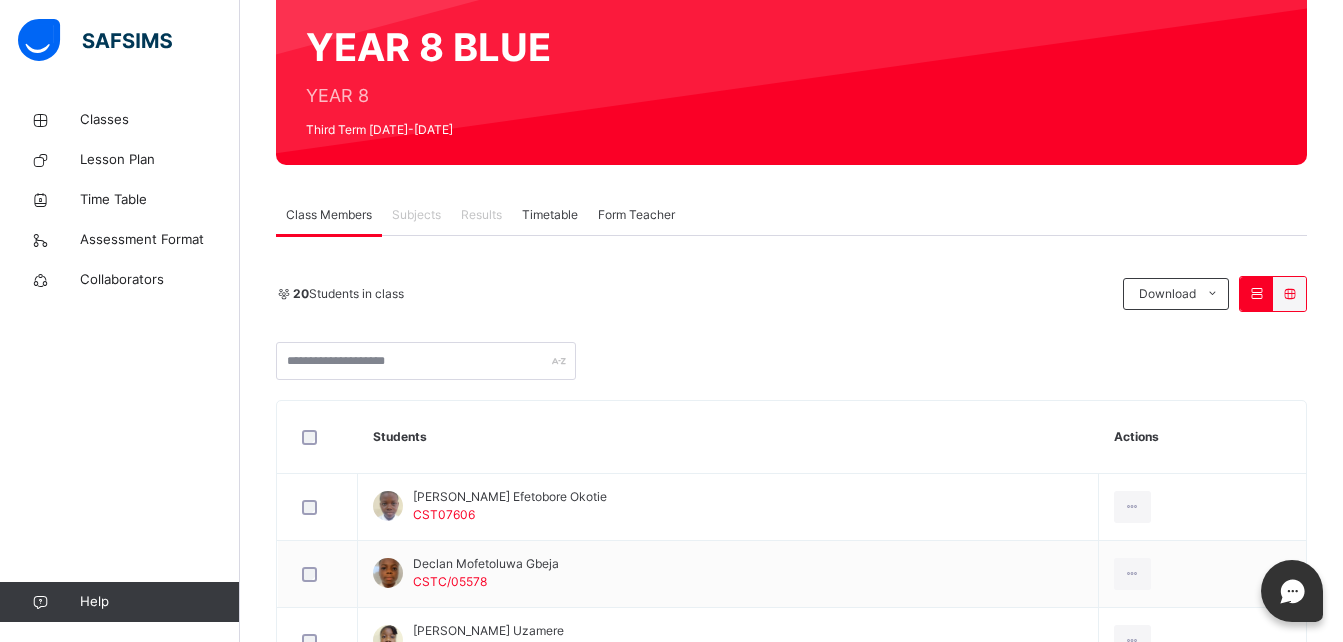 scroll, scrollTop: 0, scrollLeft: 0, axis: both 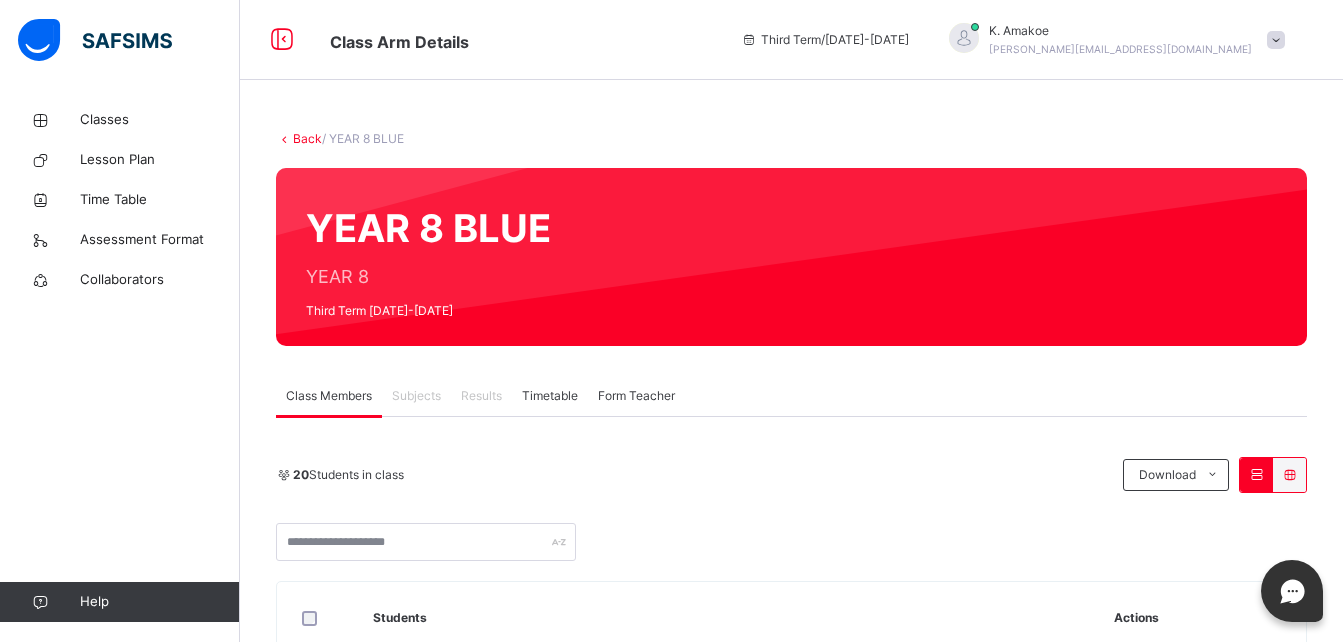 click on "Subjects" at bounding box center [416, 396] 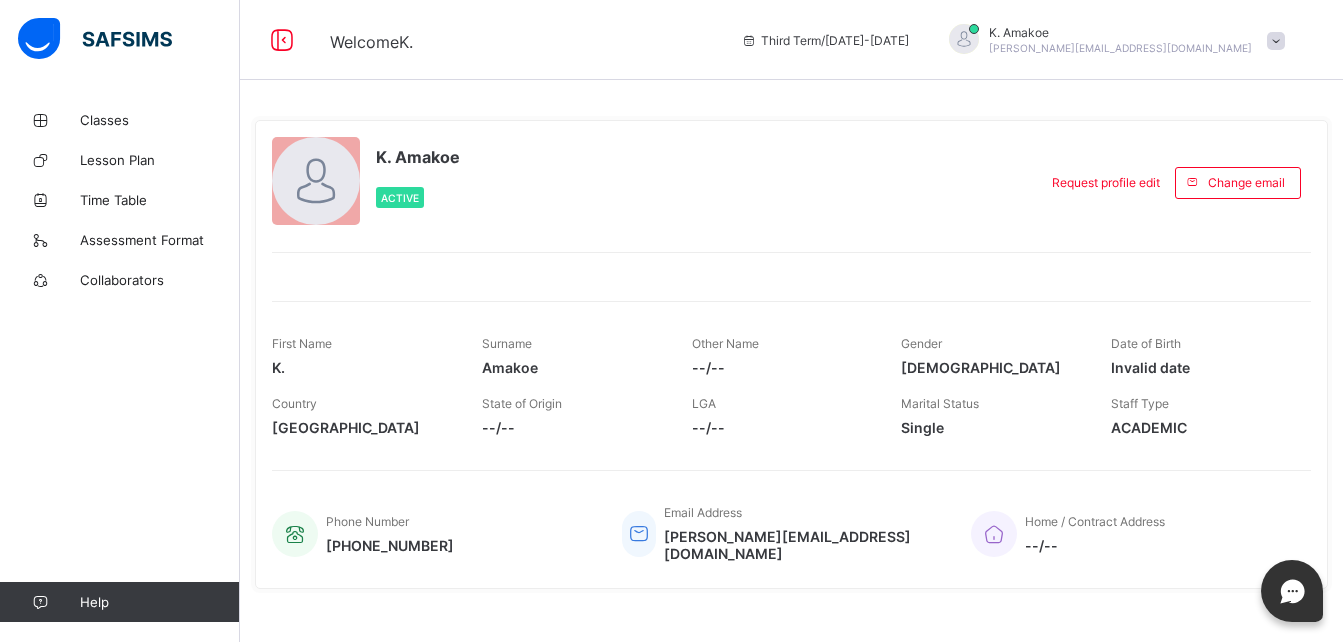 scroll, scrollTop: 0, scrollLeft: 0, axis: both 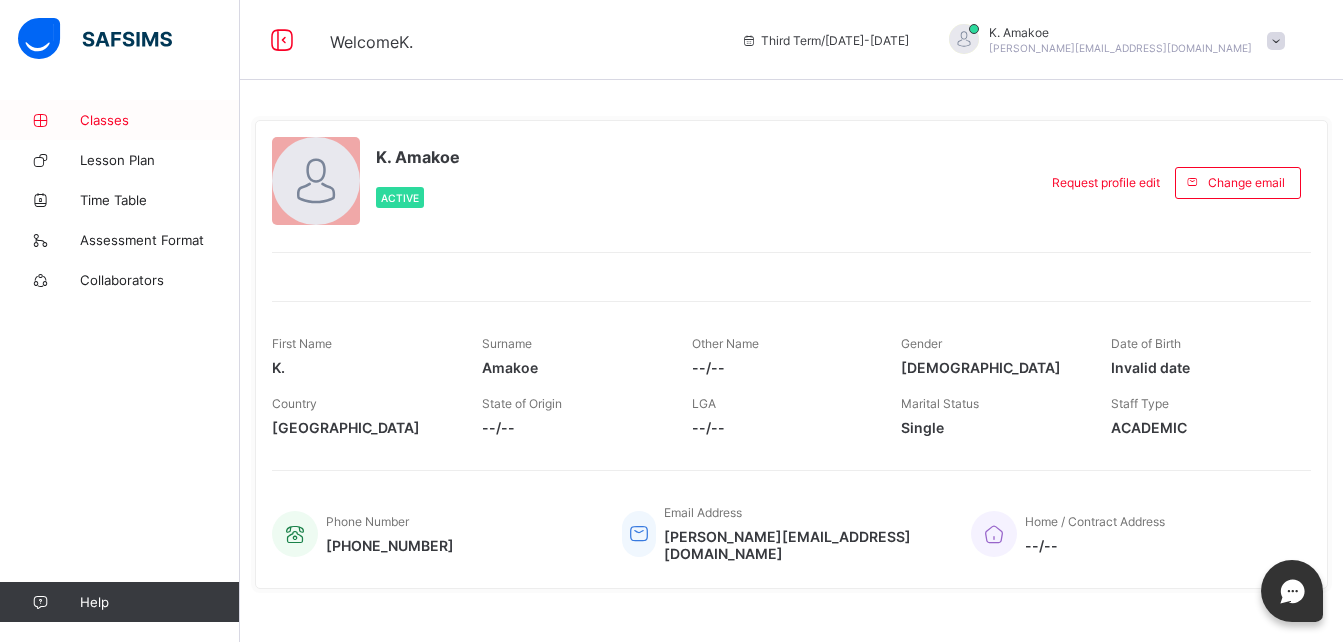 click on "Classes" at bounding box center [160, 120] 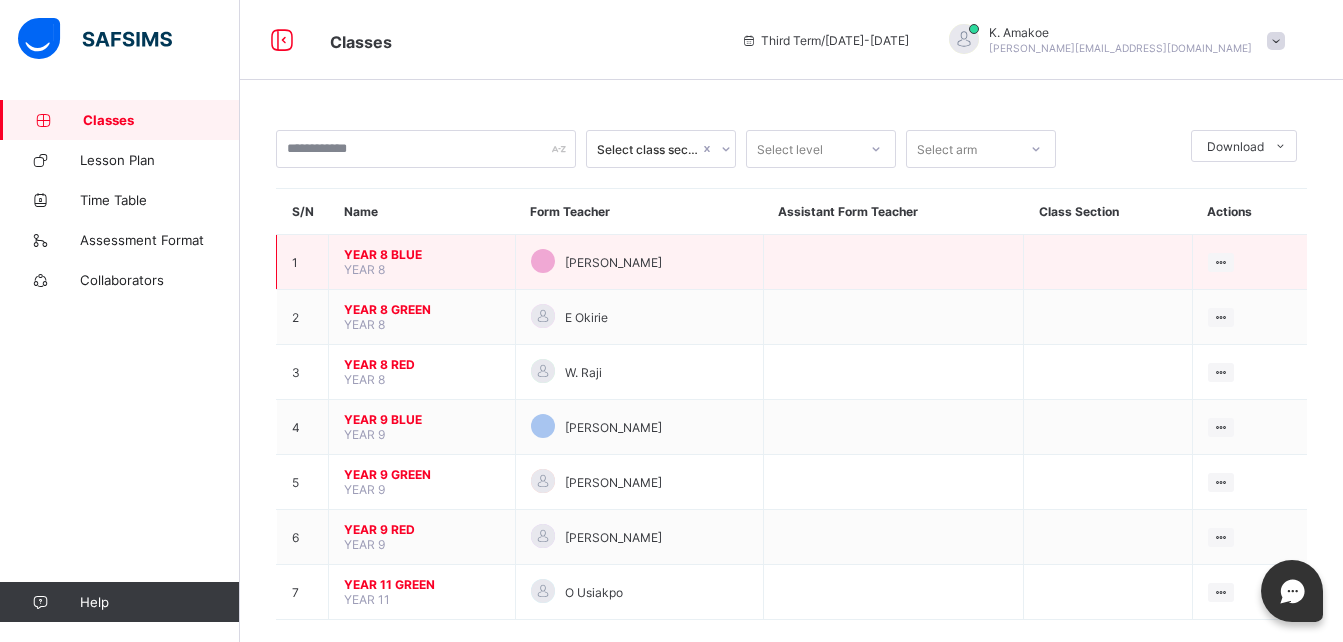 click on "YEAR 8   BLUE" at bounding box center (422, 254) 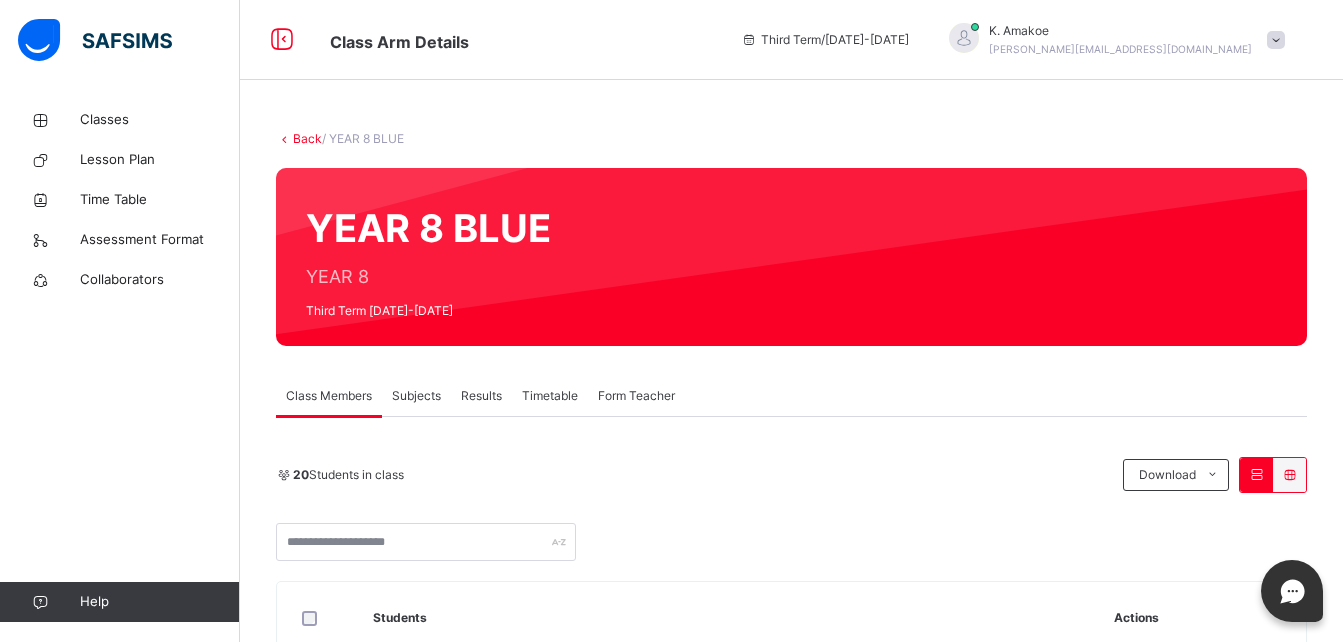 click on "Subjects" at bounding box center [416, 396] 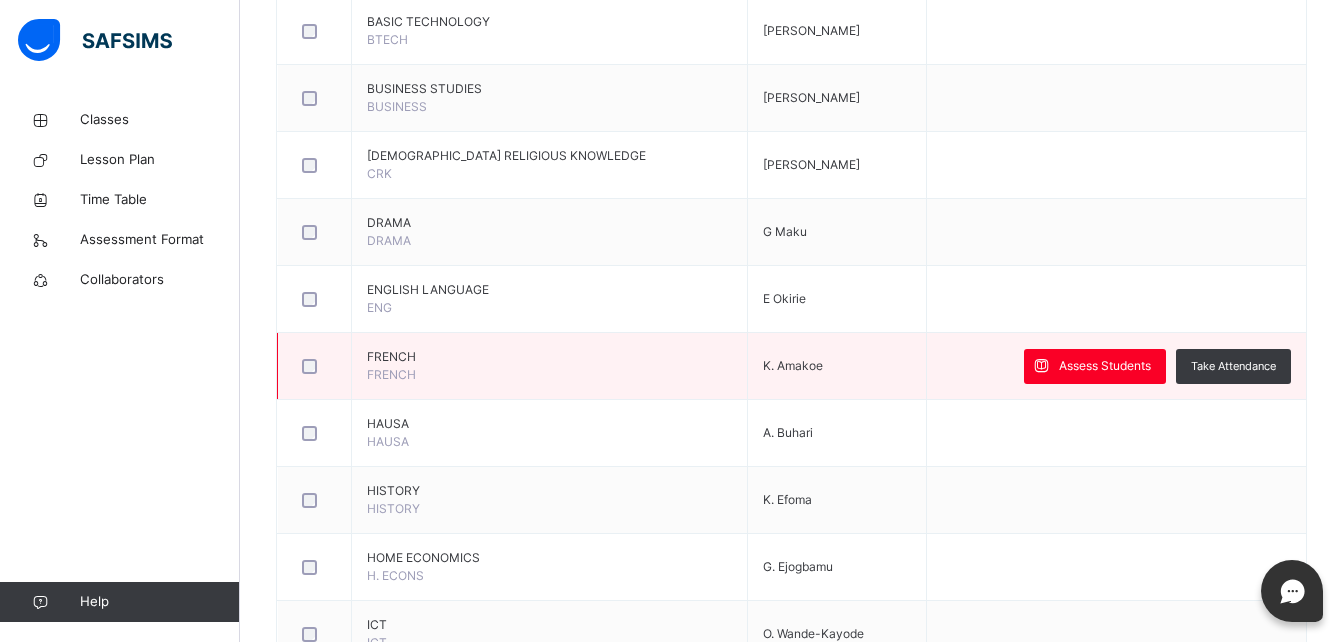 scroll, scrollTop: 711, scrollLeft: 0, axis: vertical 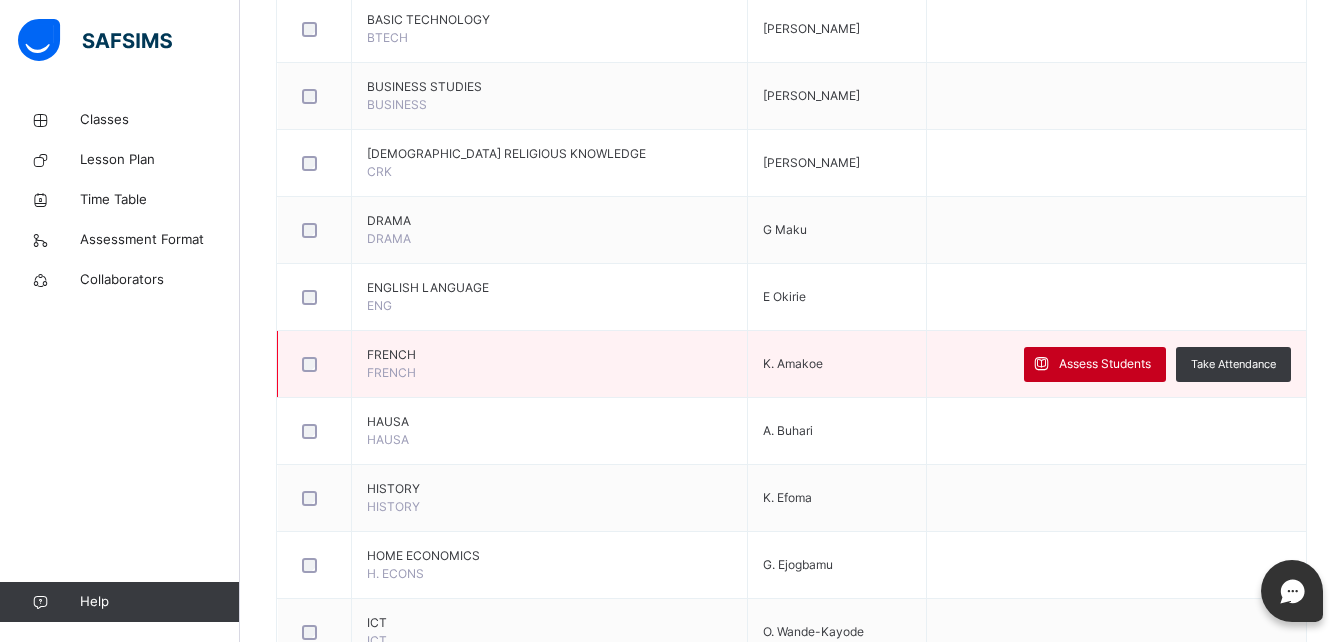 click on "Assess Students" at bounding box center [1105, 364] 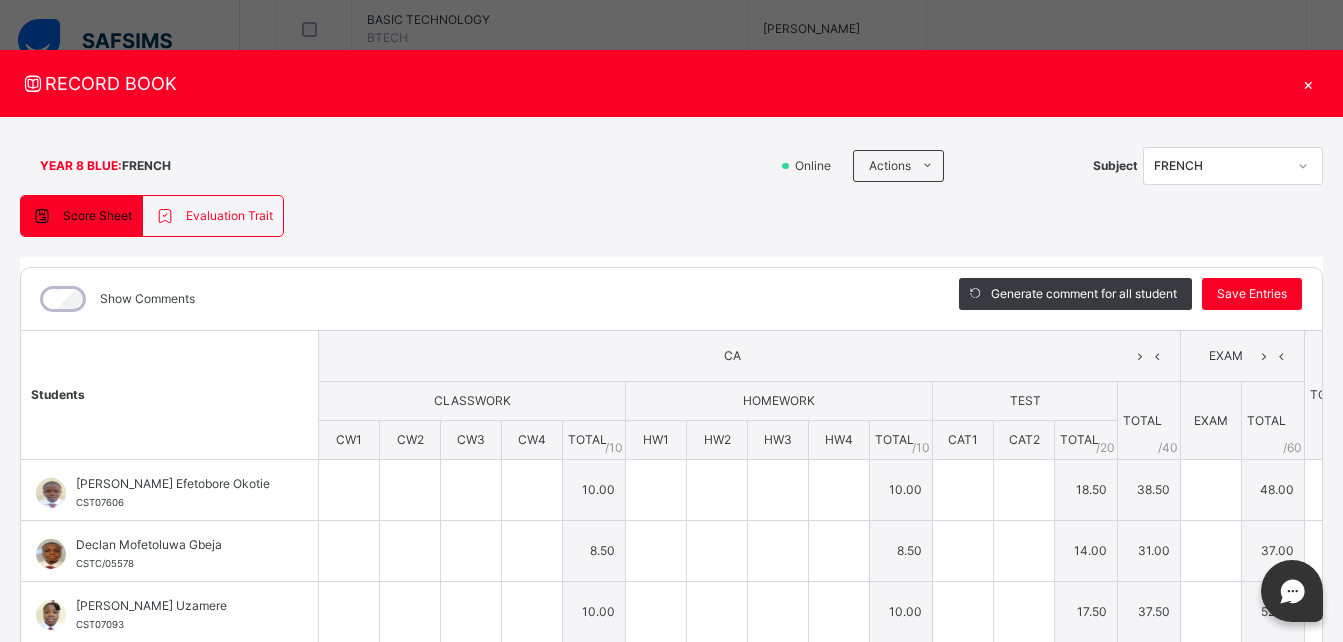 type on "**" 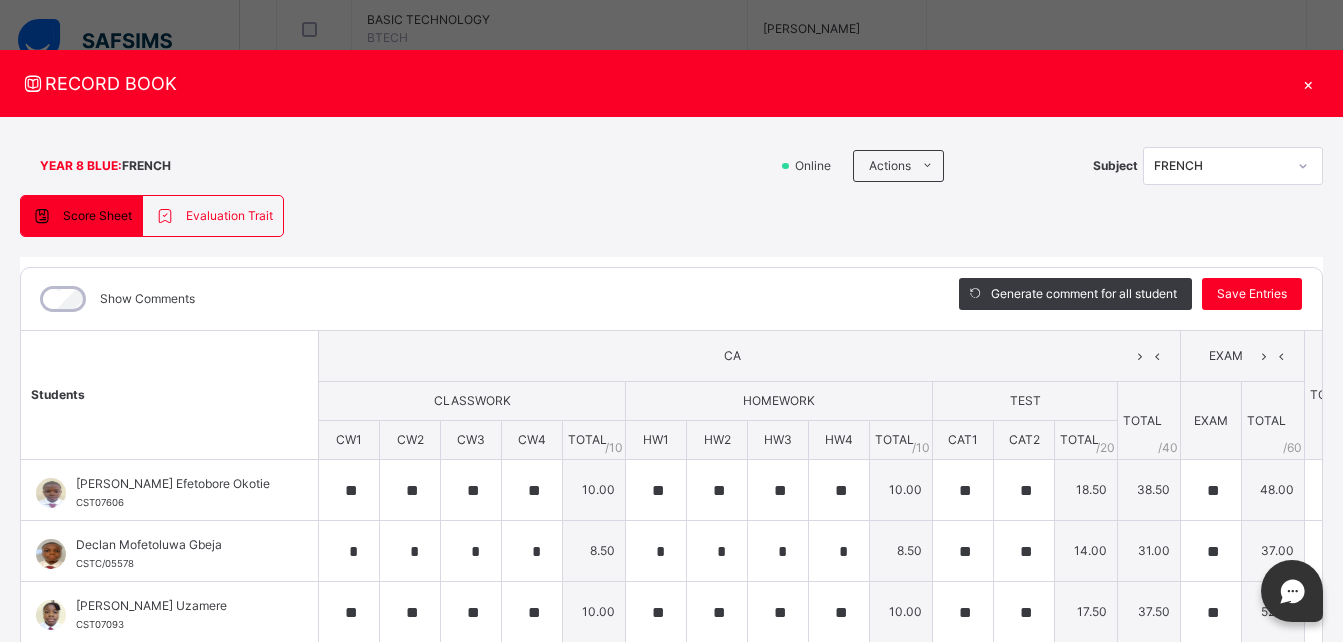type on "**" 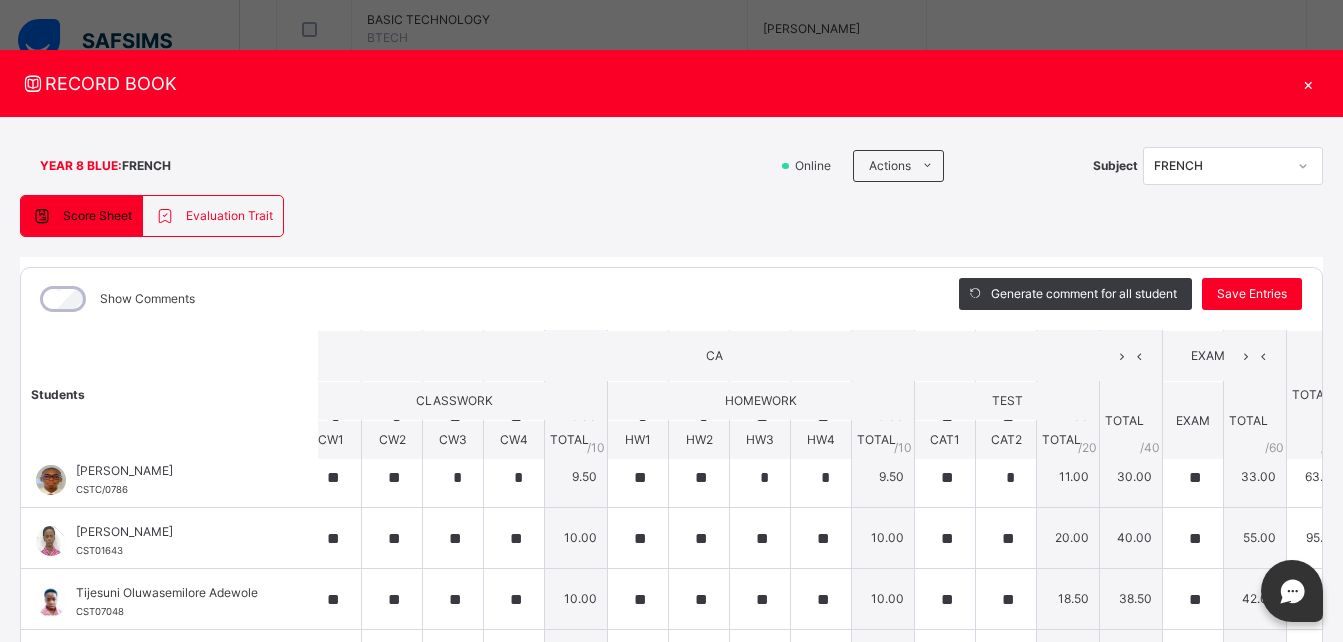 scroll, scrollTop: 809, scrollLeft: 18, axis: both 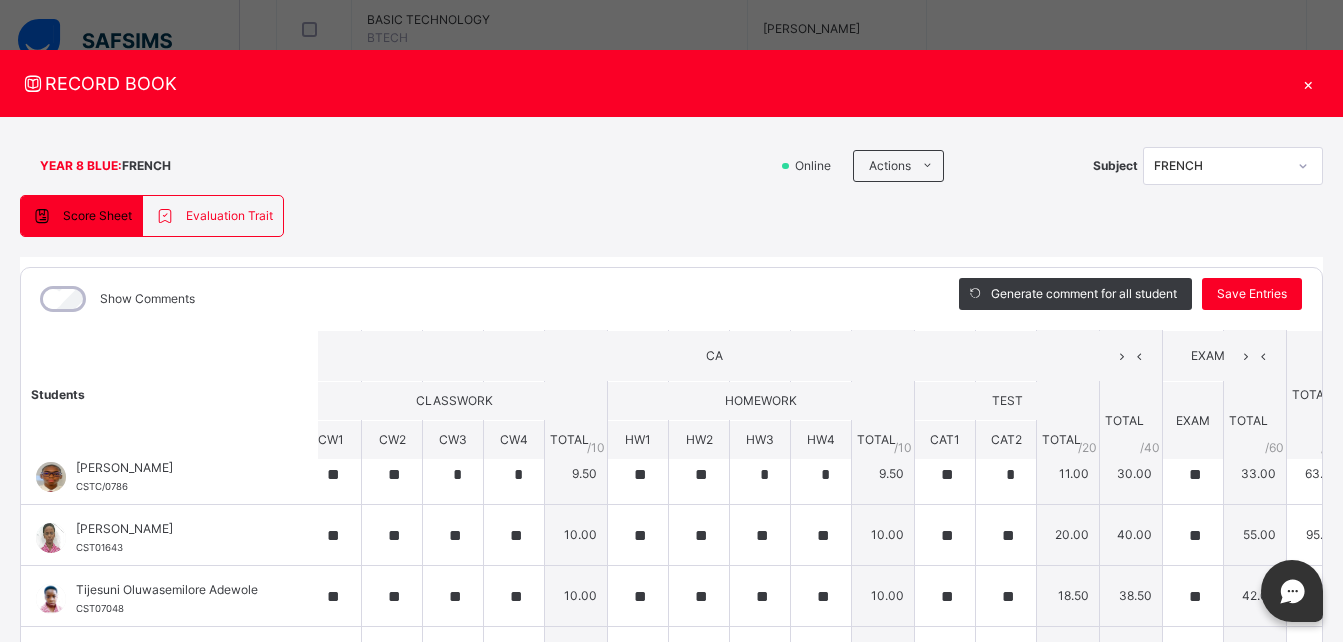click on "20.00" at bounding box center (1068, 535) 